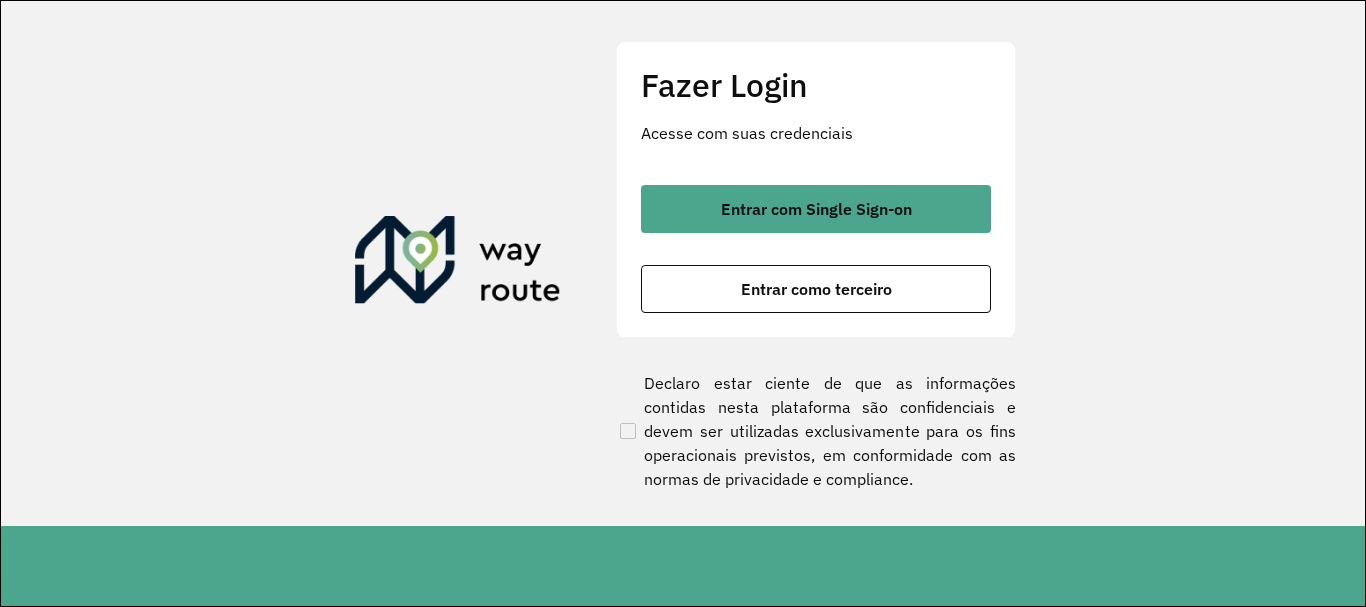 click on "Entrar com Single Sign-on" at bounding box center [816, 209] 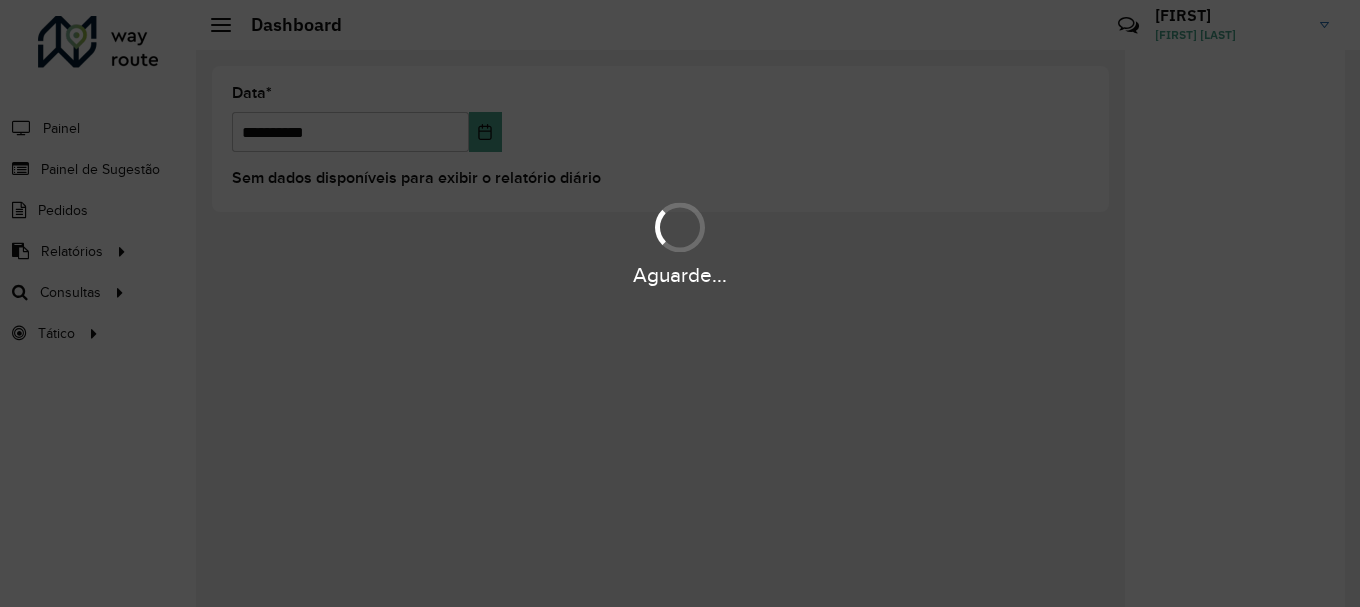scroll, scrollTop: 0, scrollLeft: 0, axis: both 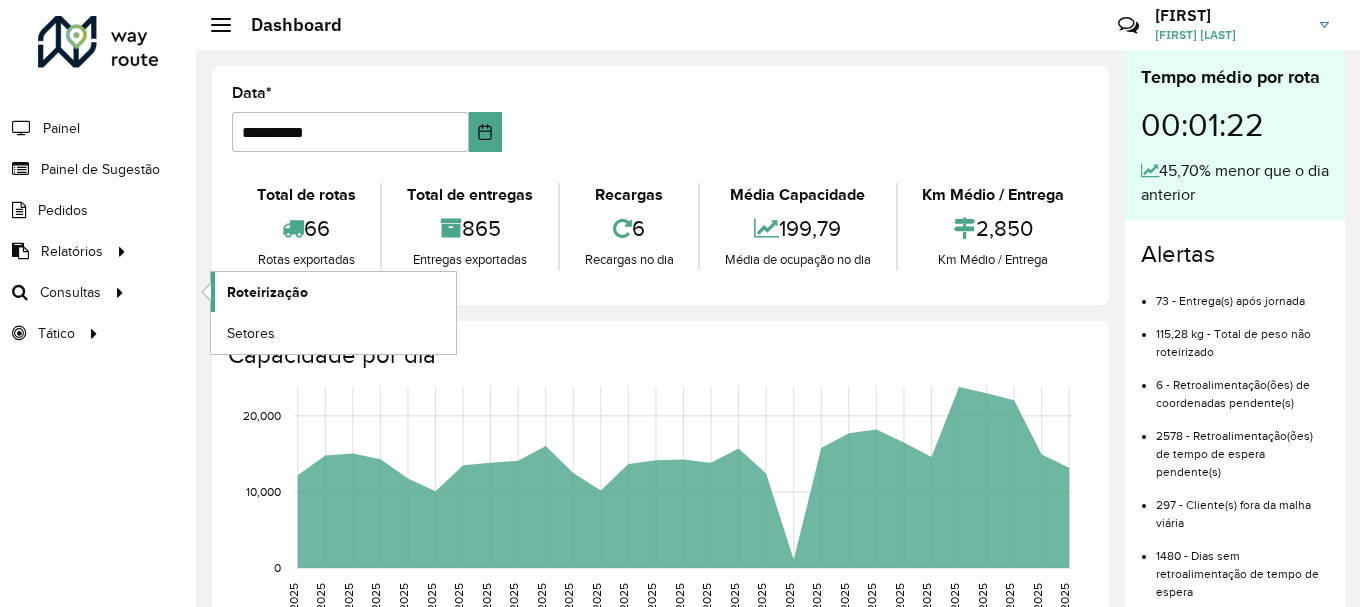 click on "Roteirização" 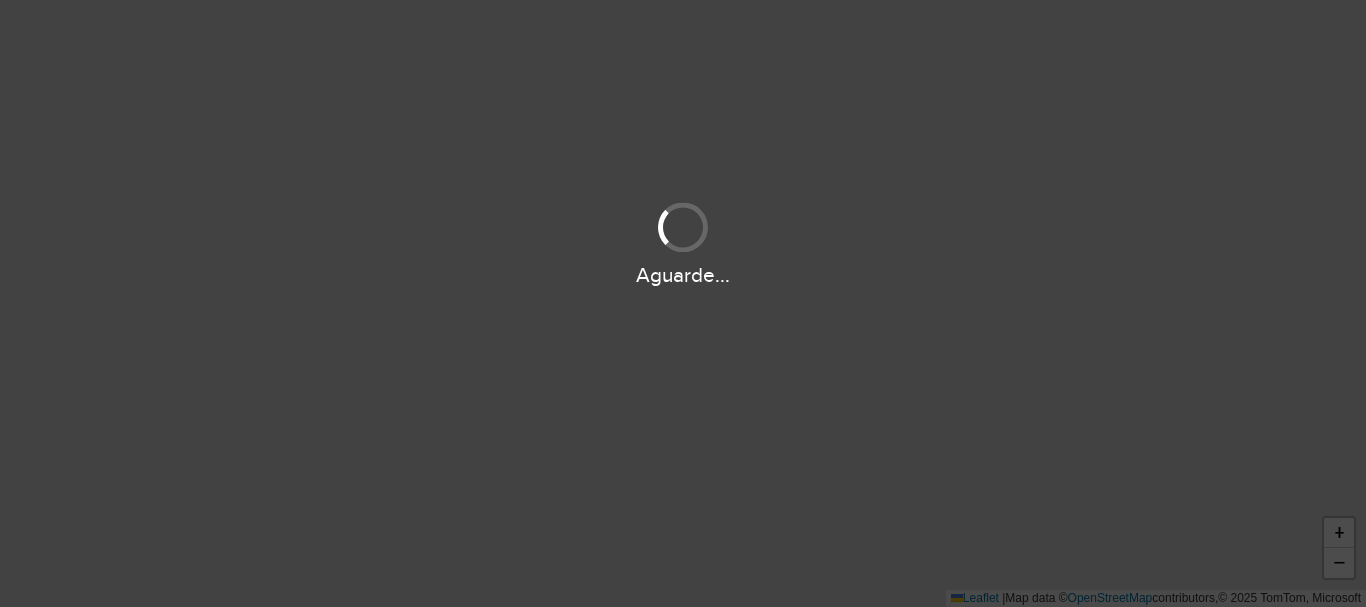 scroll, scrollTop: 0, scrollLeft: 0, axis: both 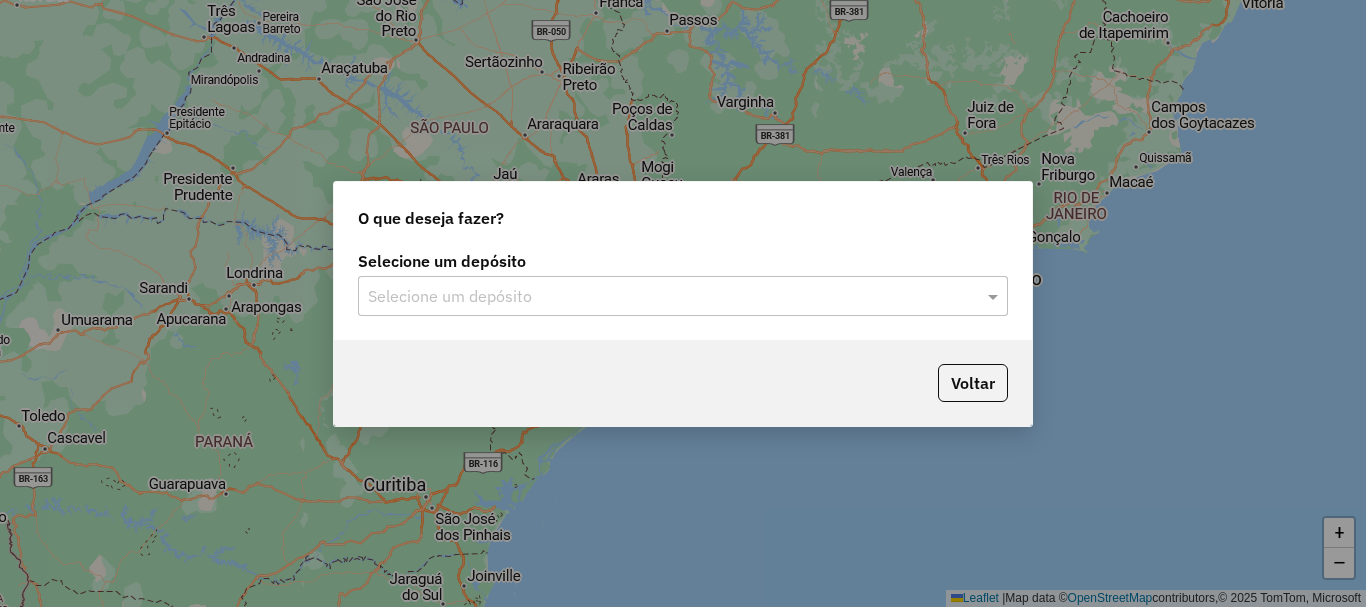 click 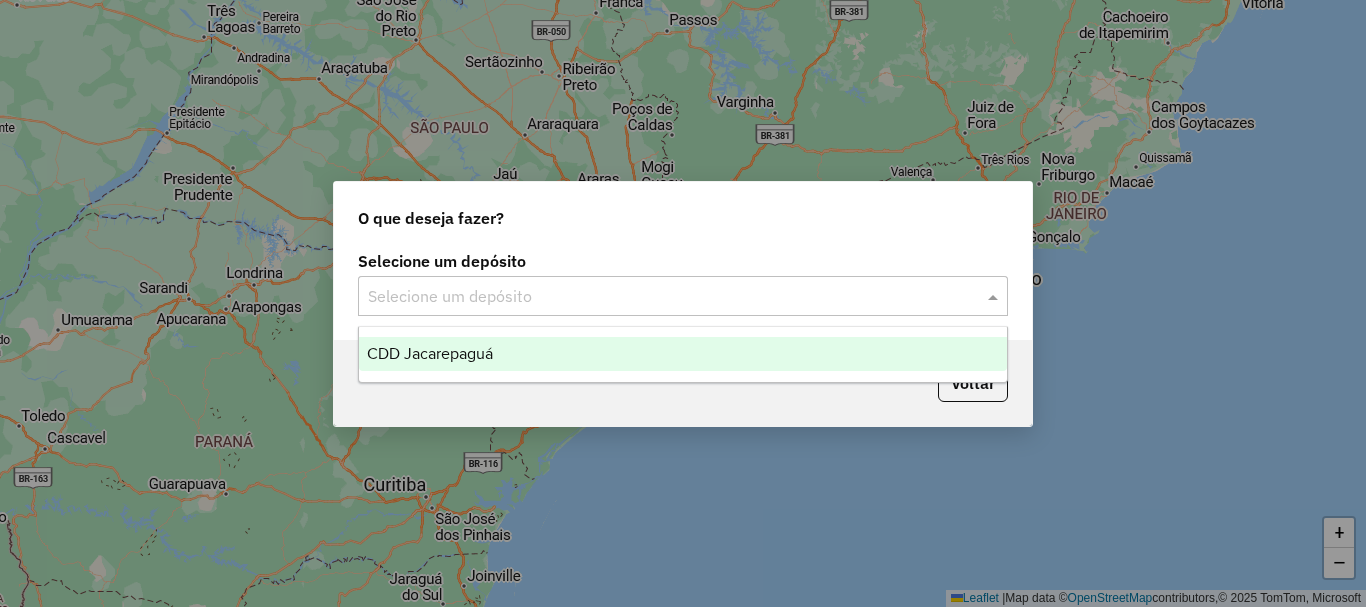 click on "CDD Jacarepaguá" at bounding box center [430, 353] 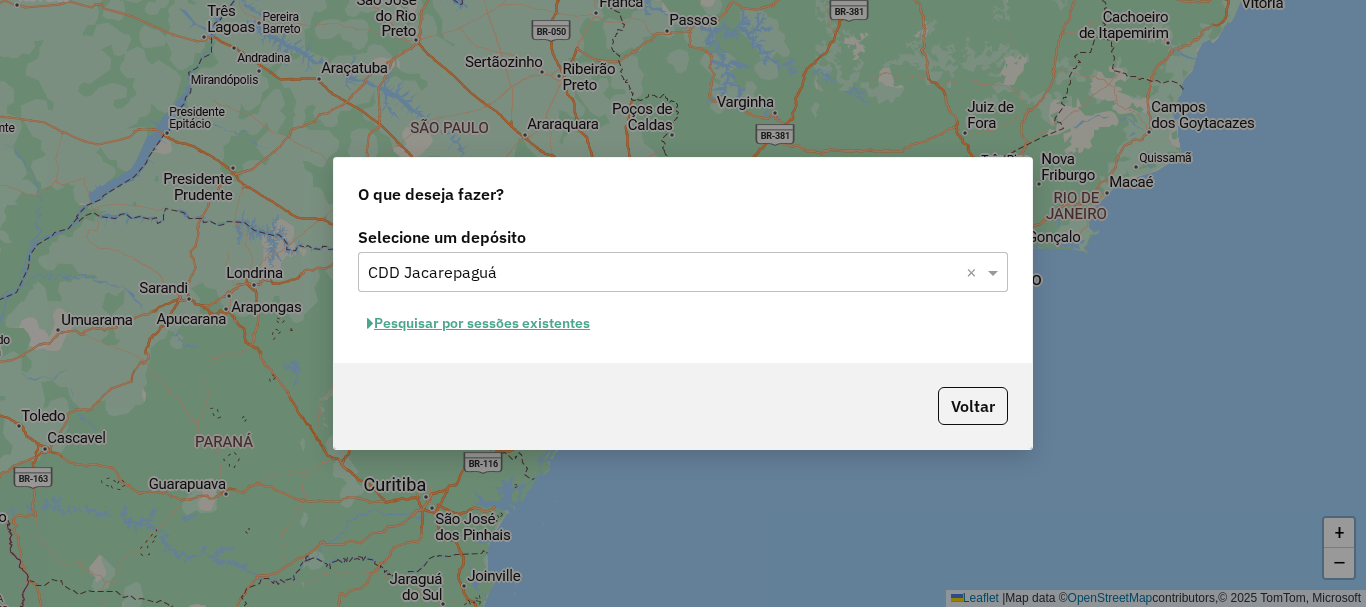 click on "Pesquisar por sessões existentes" 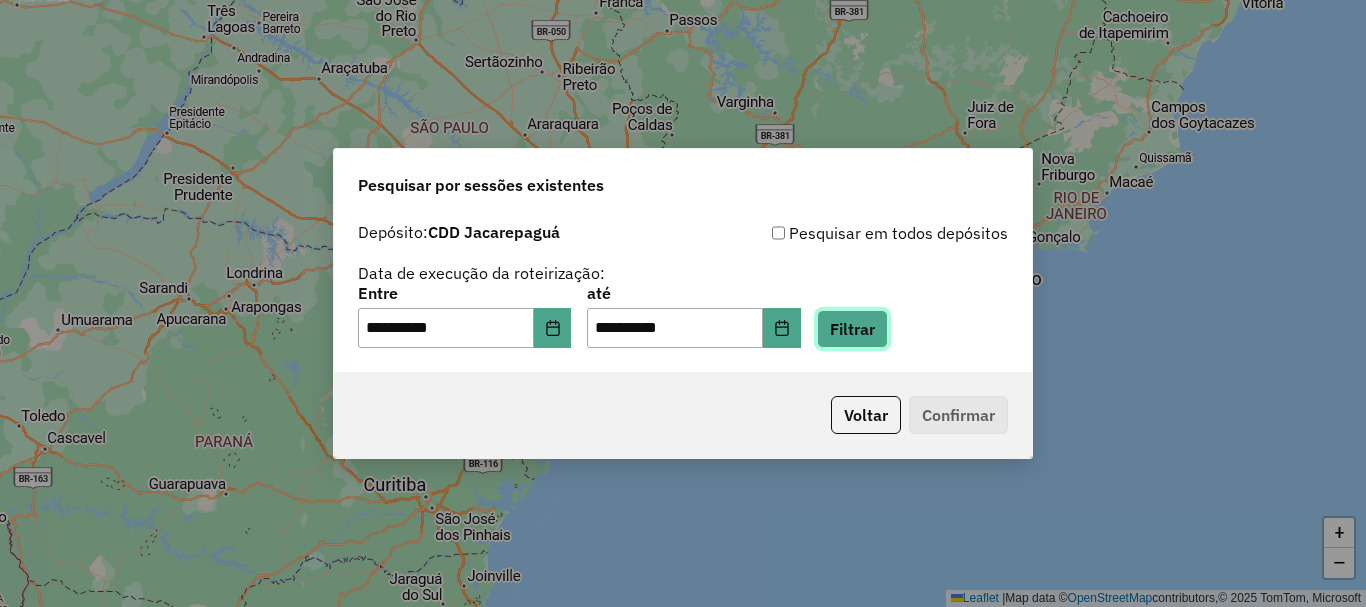 click on "Filtrar" 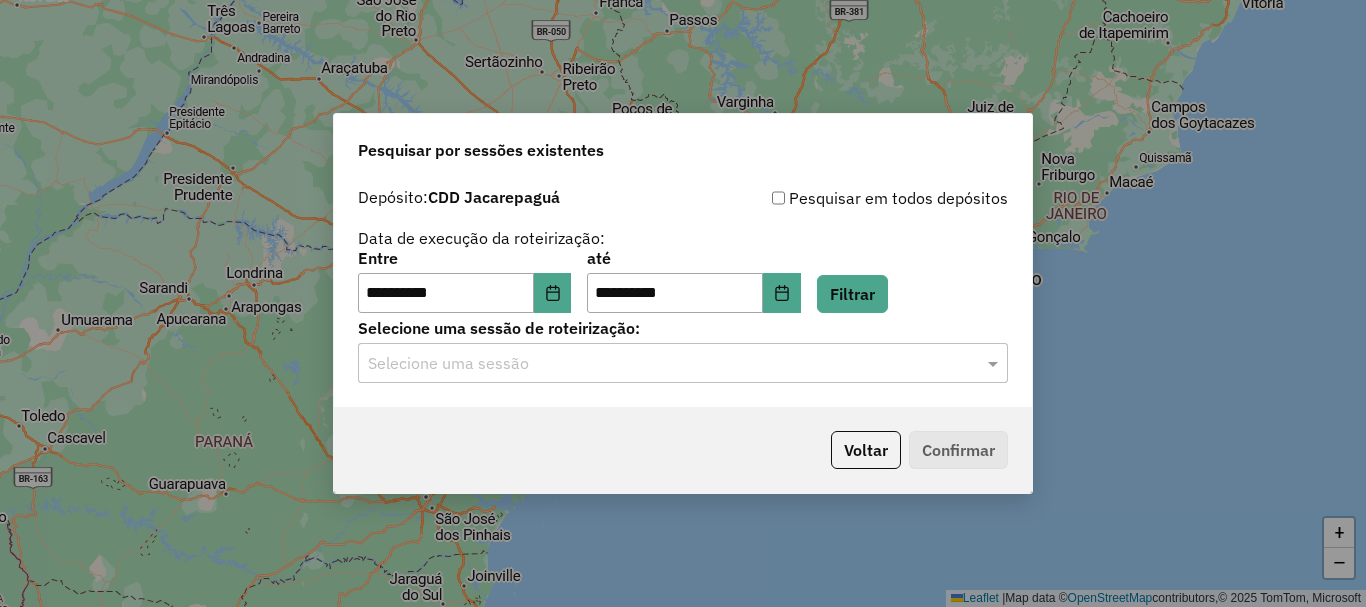 click on "Selecione uma sessão" 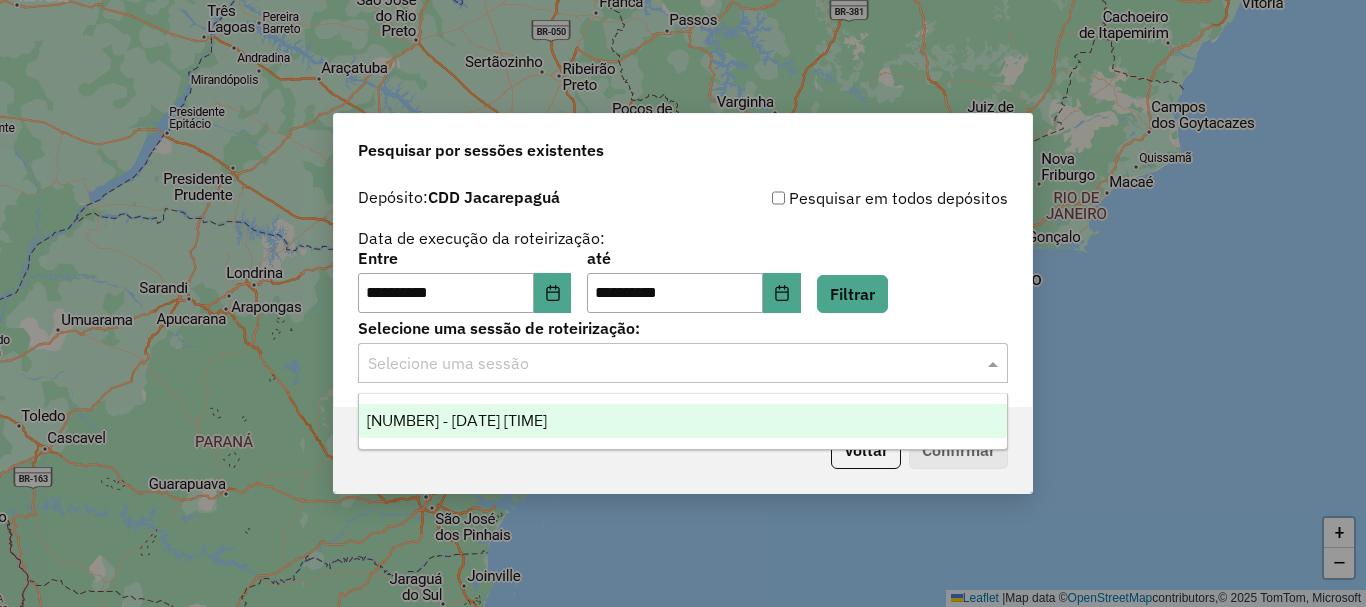 click on "[NUMBER] - [DATE] [TIME]" at bounding box center (683, 421) 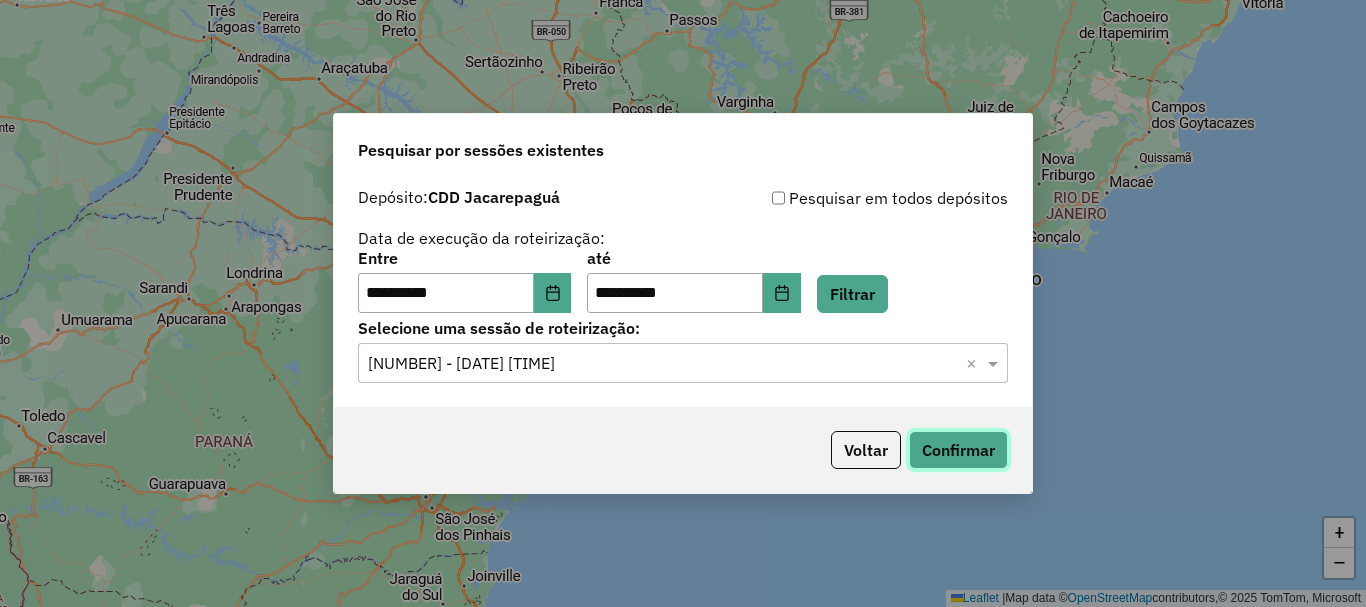 click on "Confirmar" 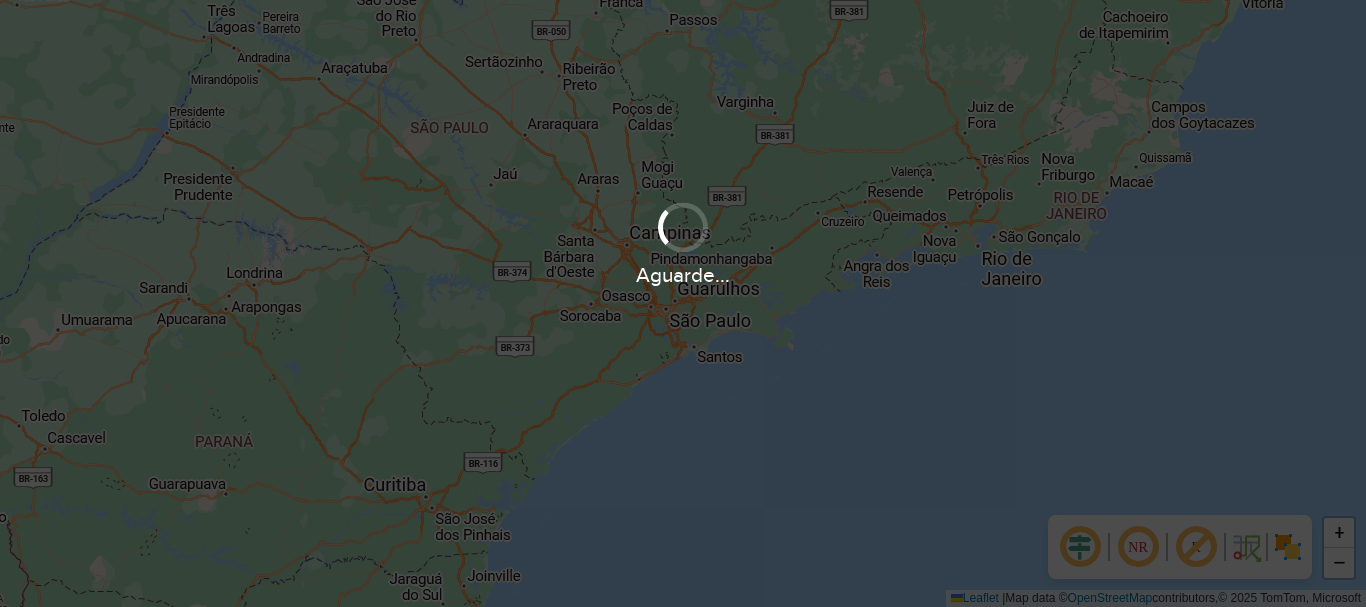 scroll, scrollTop: 0, scrollLeft: 0, axis: both 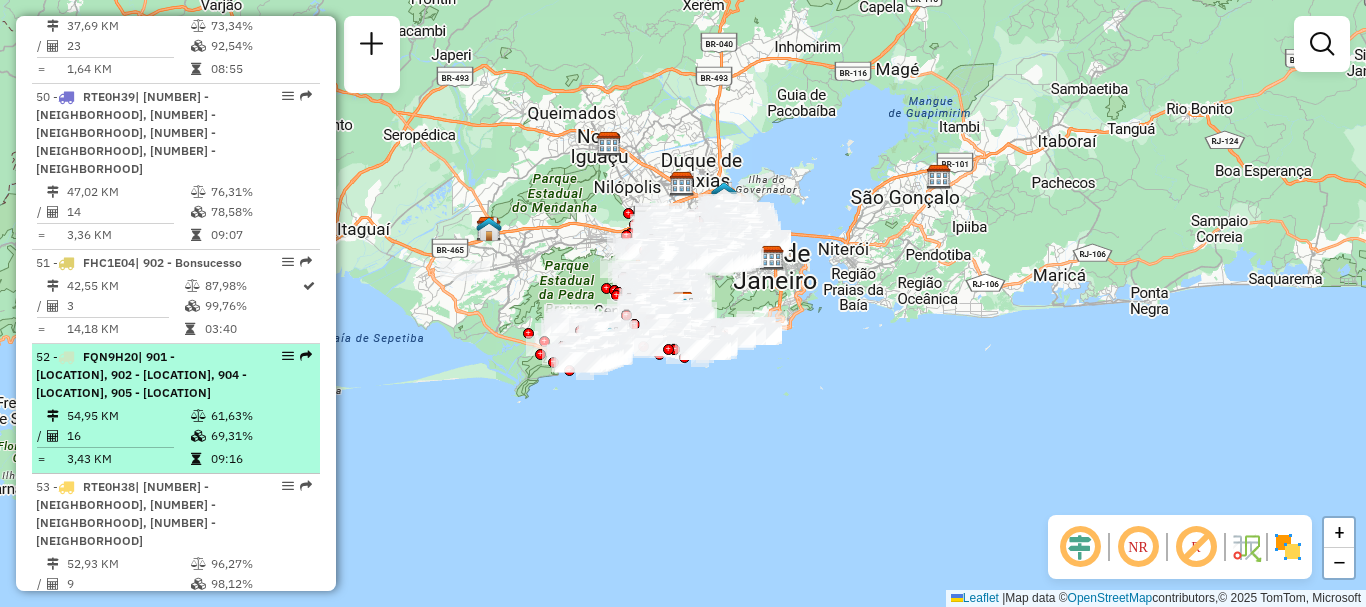 click on "52 -       FQN9H20   | 901 - Ramos, 902 - Bonsucesso, 904 - Maré, 905 - Bonsucesso" at bounding box center [142, 375] 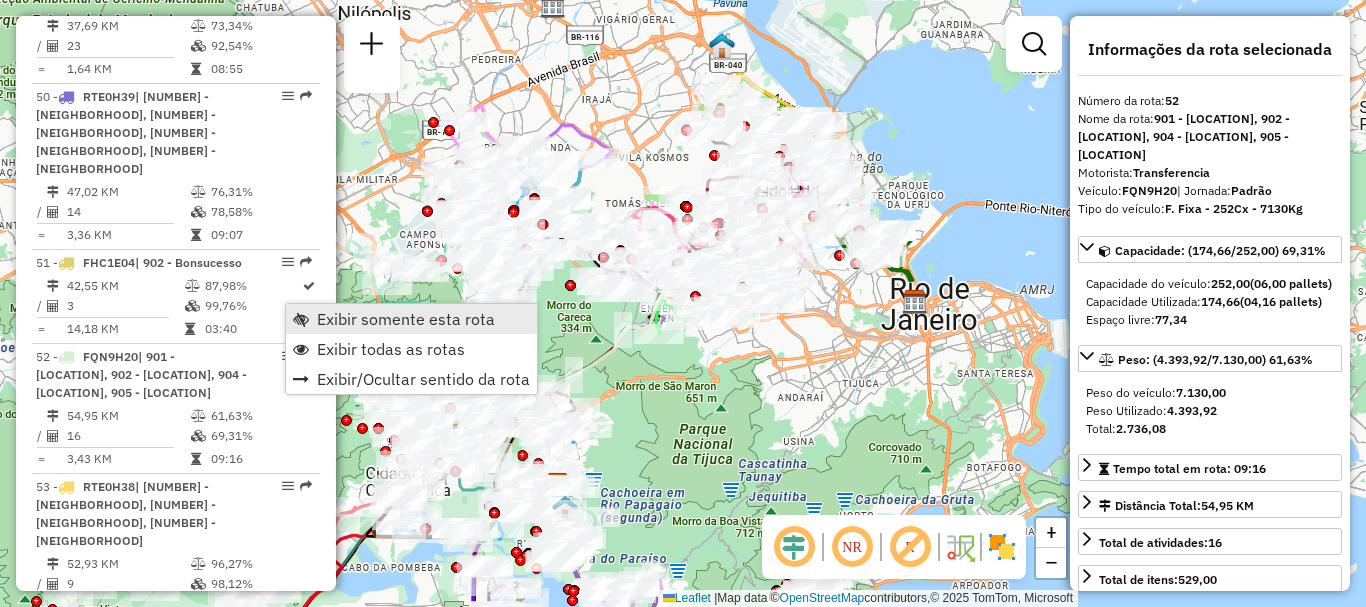 click on "Exibir somente esta rota" at bounding box center (406, 319) 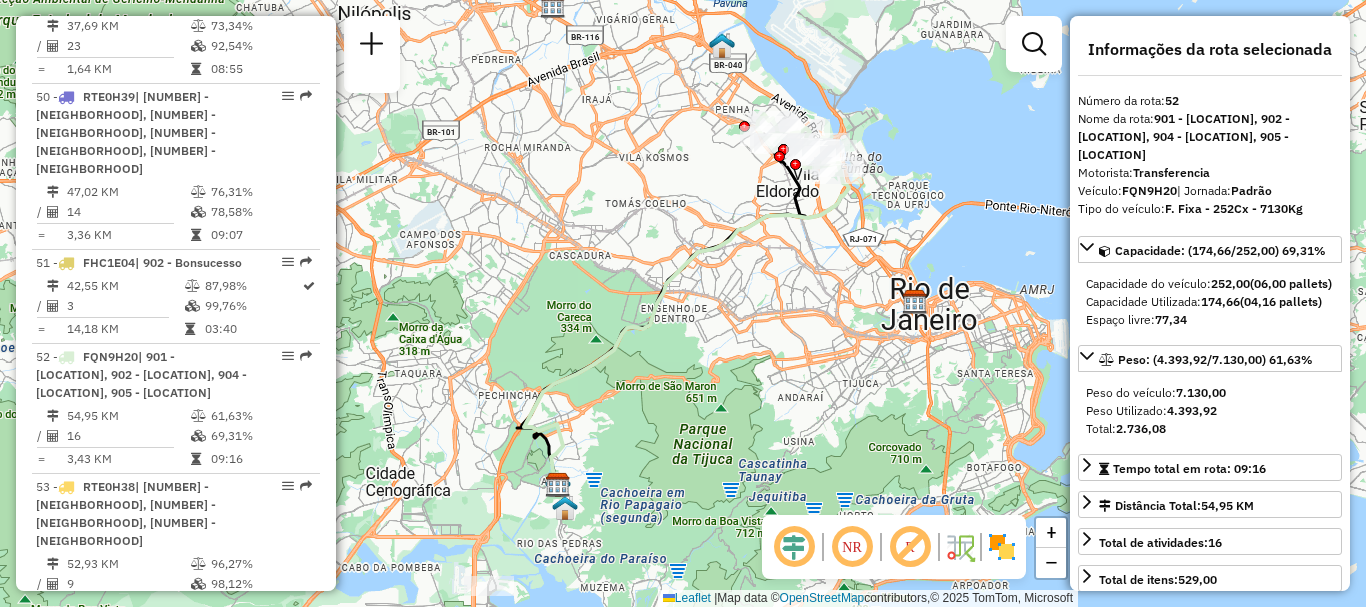 drag, startPoint x: 729, startPoint y: 201, endPoint x: 692, endPoint y: 244, distance: 56.727417 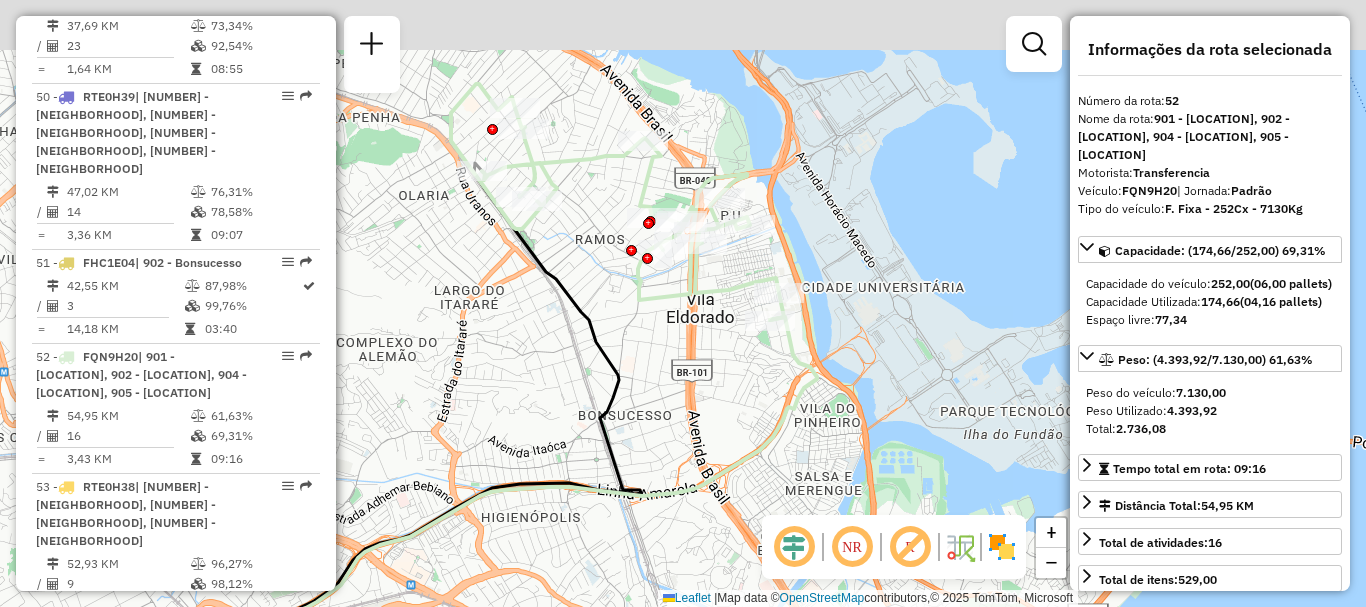 drag, startPoint x: 711, startPoint y: 199, endPoint x: 714, endPoint y: 327, distance: 128.03516 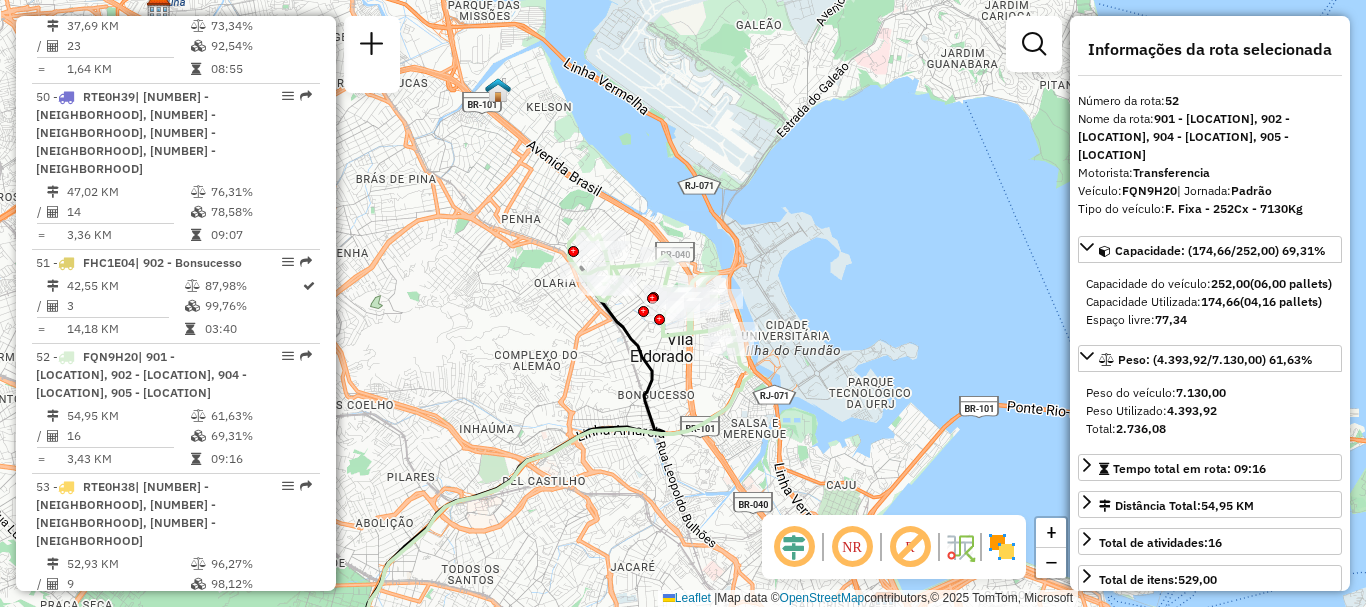 drag, startPoint x: 622, startPoint y: 303, endPoint x: 608, endPoint y: 335, distance: 34.928497 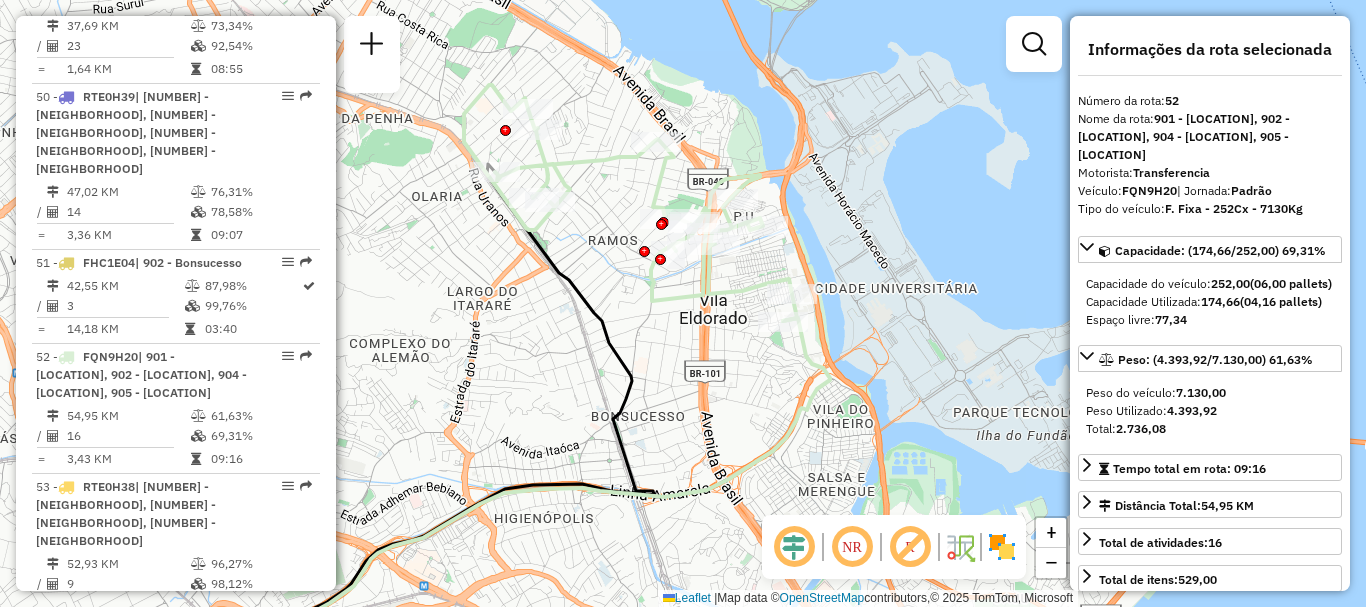 drag, startPoint x: 631, startPoint y: 366, endPoint x: 631, endPoint y: 385, distance: 19 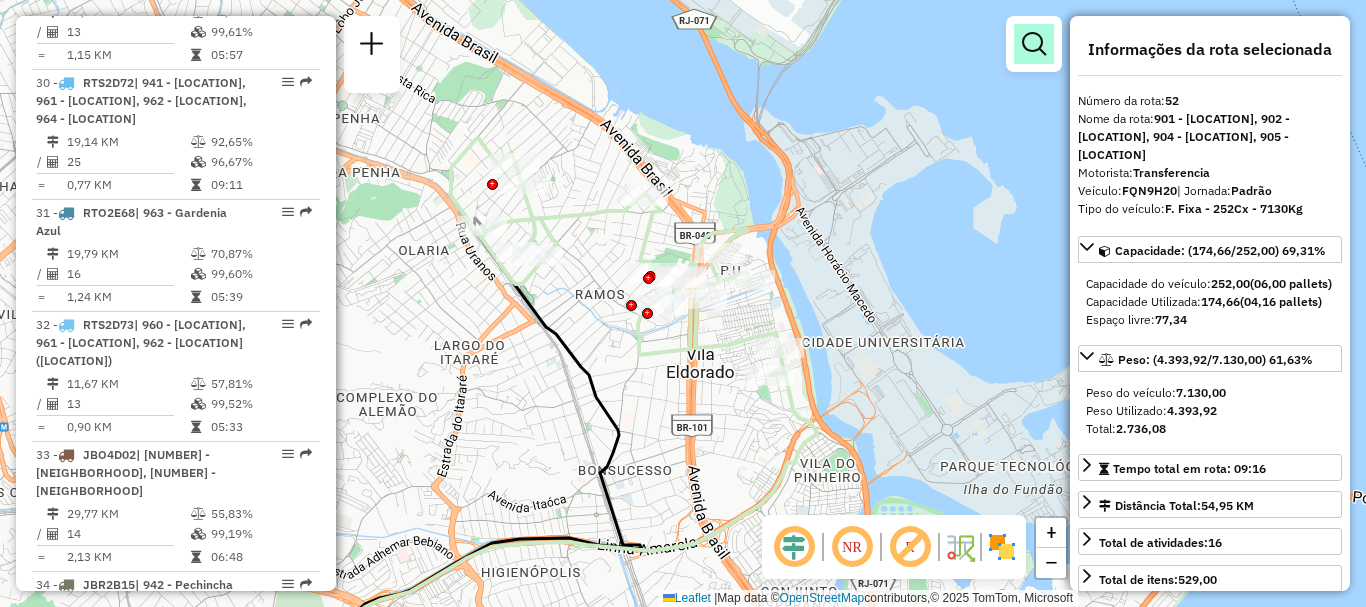 scroll, scrollTop: 6813, scrollLeft: 0, axis: vertical 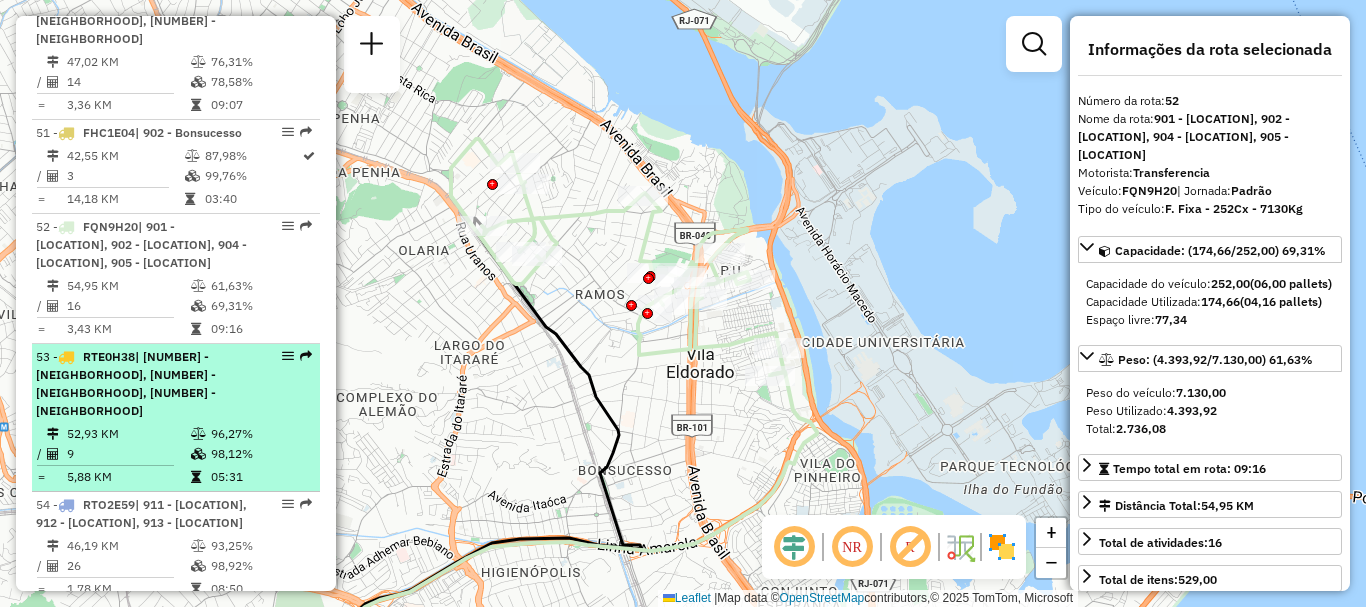 click on "| 104 - Olaria, 106 - Pirangi, 900 - Ramos" at bounding box center (126, 383) 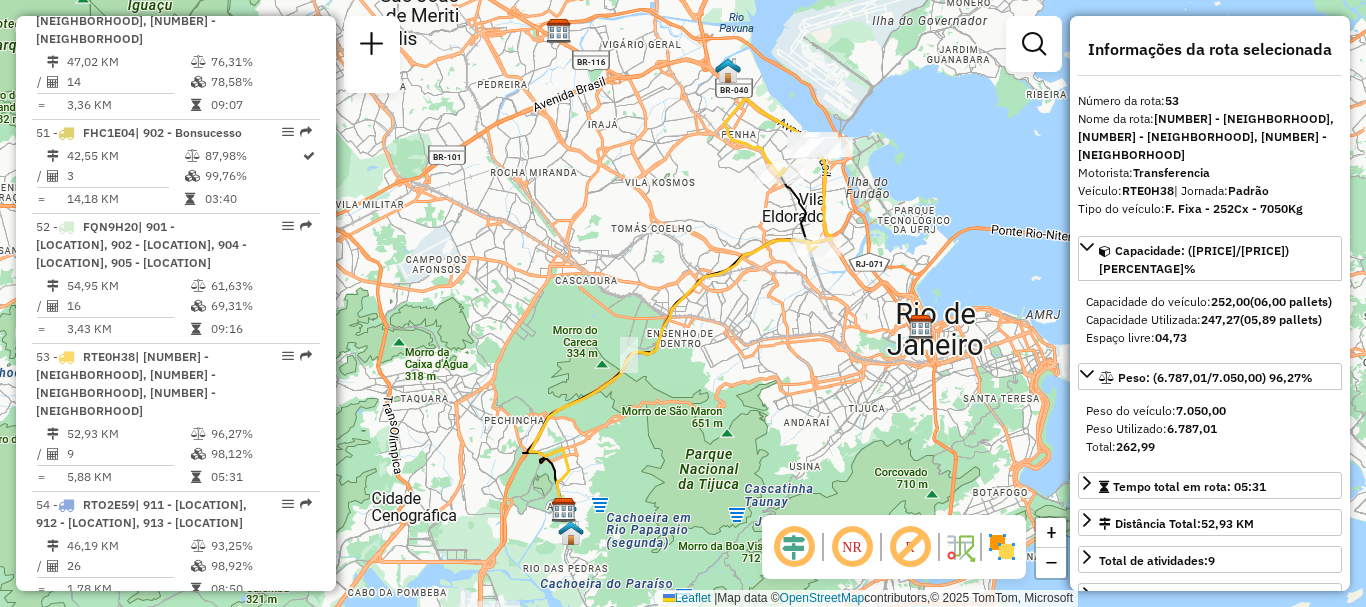drag, startPoint x: 764, startPoint y: 230, endPoint x: 733, endPoint y: 253, distance: 38.600517 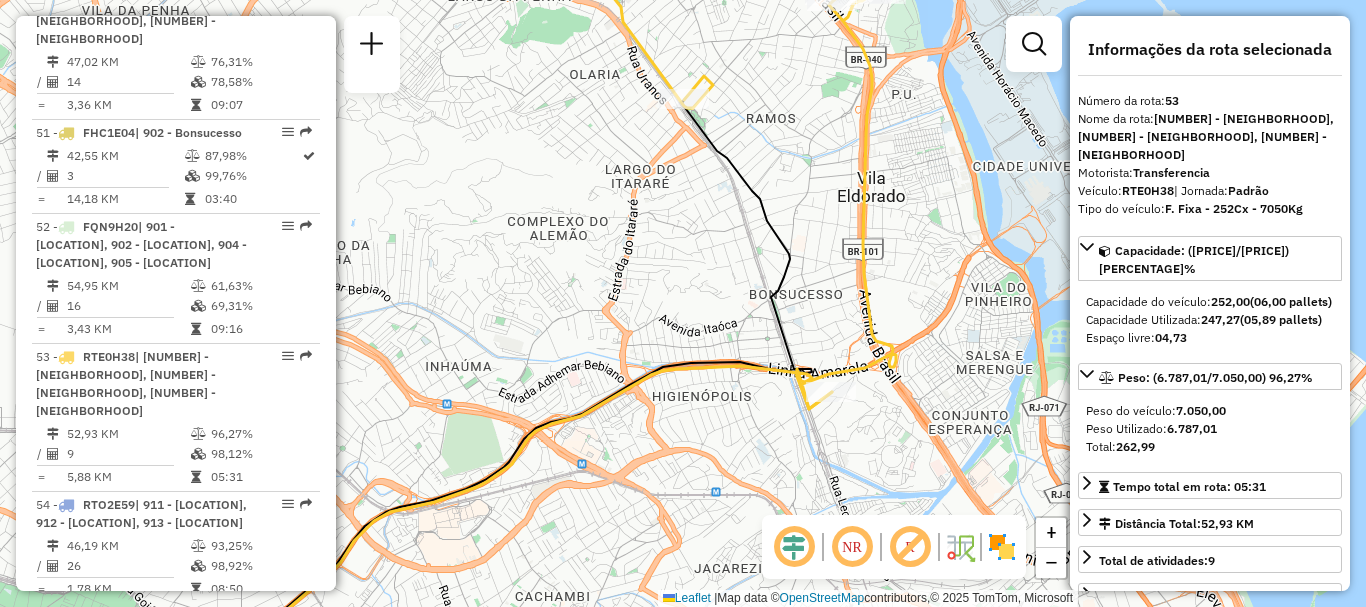 drag, startPoint x: 779, startPoint y: 316, endPoint x: 779, endPoint y: 339, distance: 23 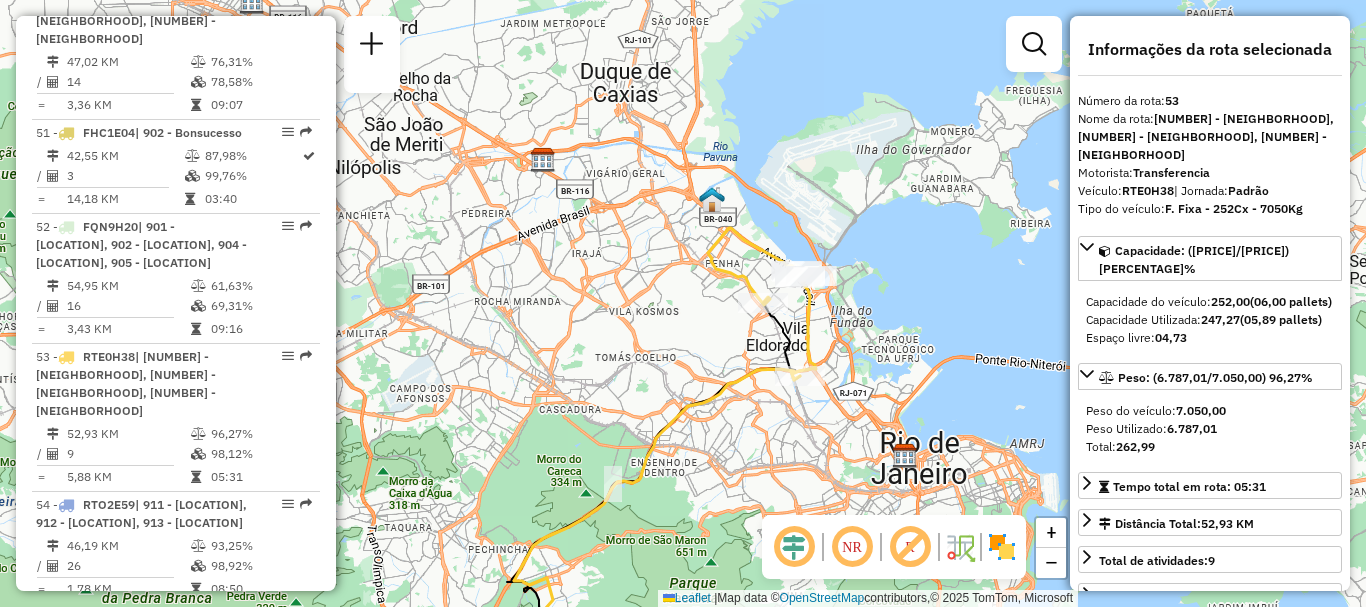 scroll, scrollTop: 6069, scrollLeft: 0, axis: vertical 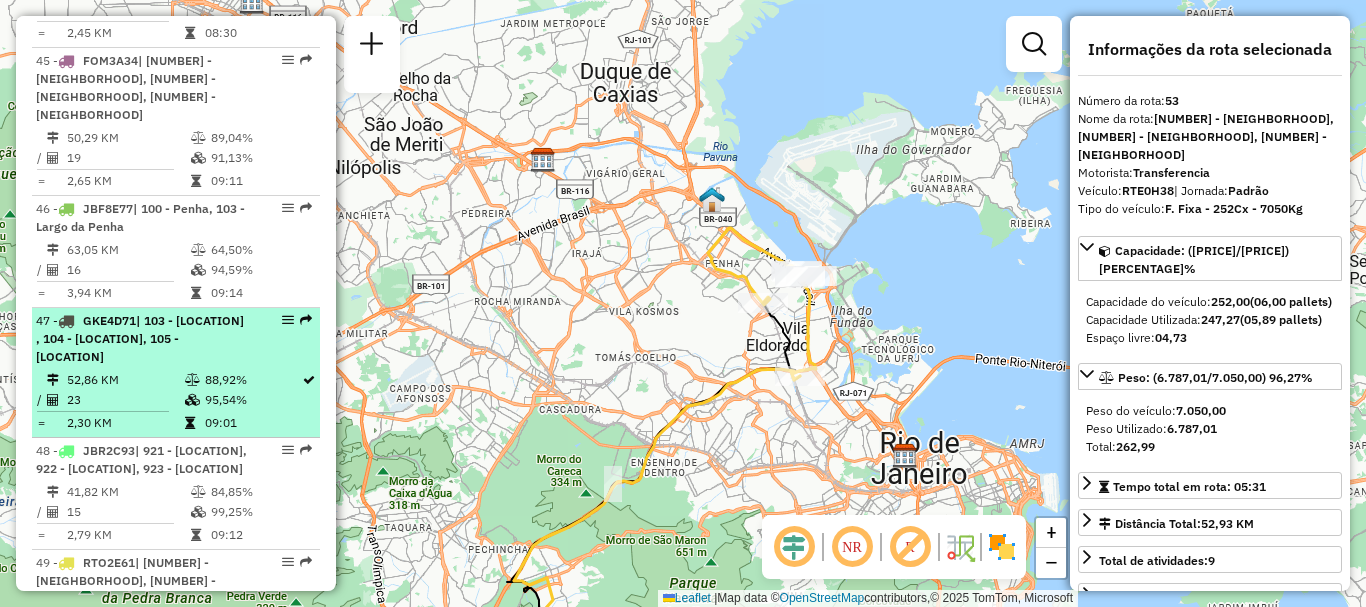 click on "| 103 - Largo da Penha , 104 - Olaria, 105 - Complexo do Alemão" at bounding box center [140, 338] 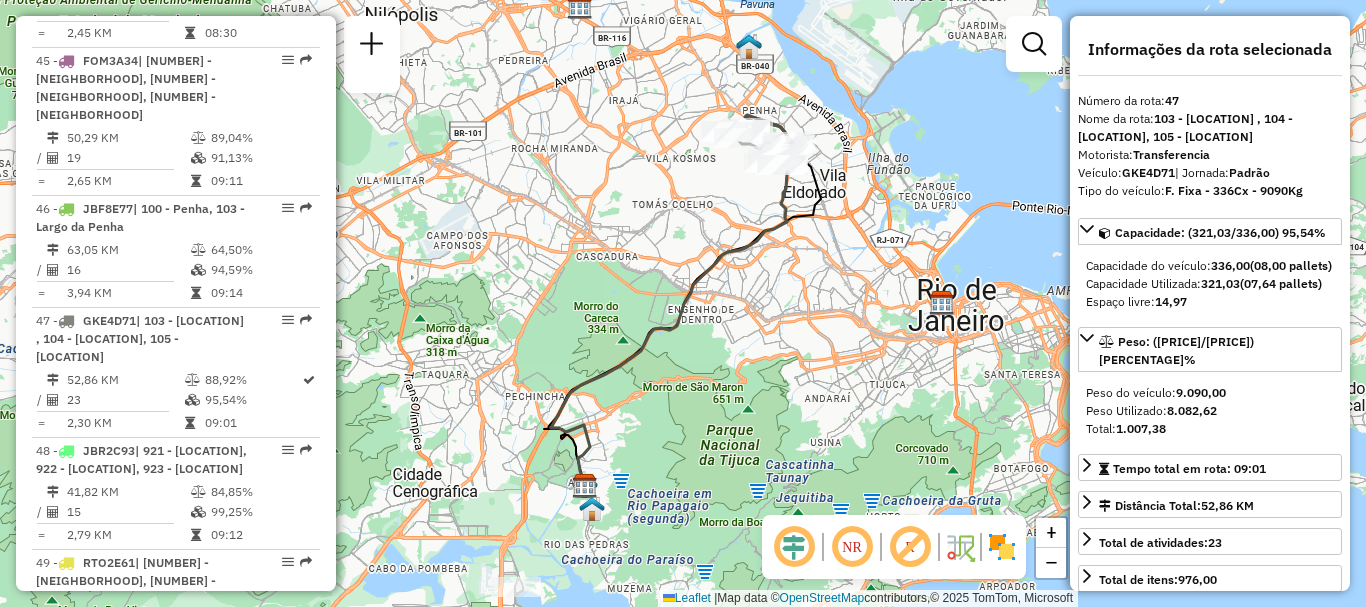 drag, startPoint x: 728, startPoint y: 195, endPoint x: 699, endPoint y: 224, distance: 41.01219 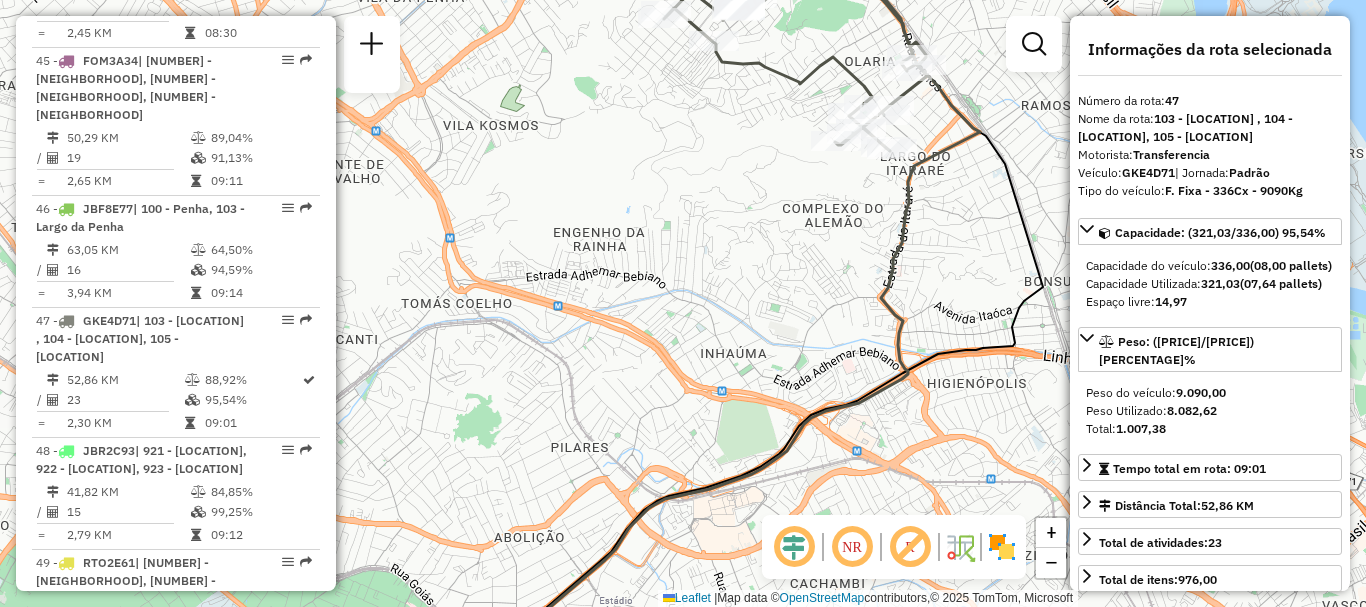 click on "Janela de atendimento Grade de atendimento Capacidade Transportadoras Veículos Cliente Pedidos  Rotas Selecione os dias de semana para filtrar as janelas de atendimento  Seg   Ter   Qua   Qui   Sex   Sáb   Dom  Informe o período da janela de atendimento: De: Até:  Filtrar exatamente a janela do cliente  Considerar janela de atendimento padrão  Selecione os dias de semana para filtrar as grades de atendimento  Seg   Ter   Qua   Qui   Sex   Sáb   Dom   Considerar clientes sem dia de atendimento cadastrado  Clientes fora do dia de atendimento selecionado Filtrar as atividades entre os valores definidos abaixo:  Peso mínimo:   Peso máximo:   Cubagem mínima:   Cubagem máxima:   De:   Até:  Filtrar as atividades entre o tempo de atendimento definido abaixo:  De:   Até:   Considerar capacidade total dos clientes não roteirizados Transportadora: Selecione um ou mais itens Tipo de veículo: Selecione um ou mais itens Veículo: Selecione um ou mais itens Motorista: Selecione um ou mais itens Nome: Rótulo:" 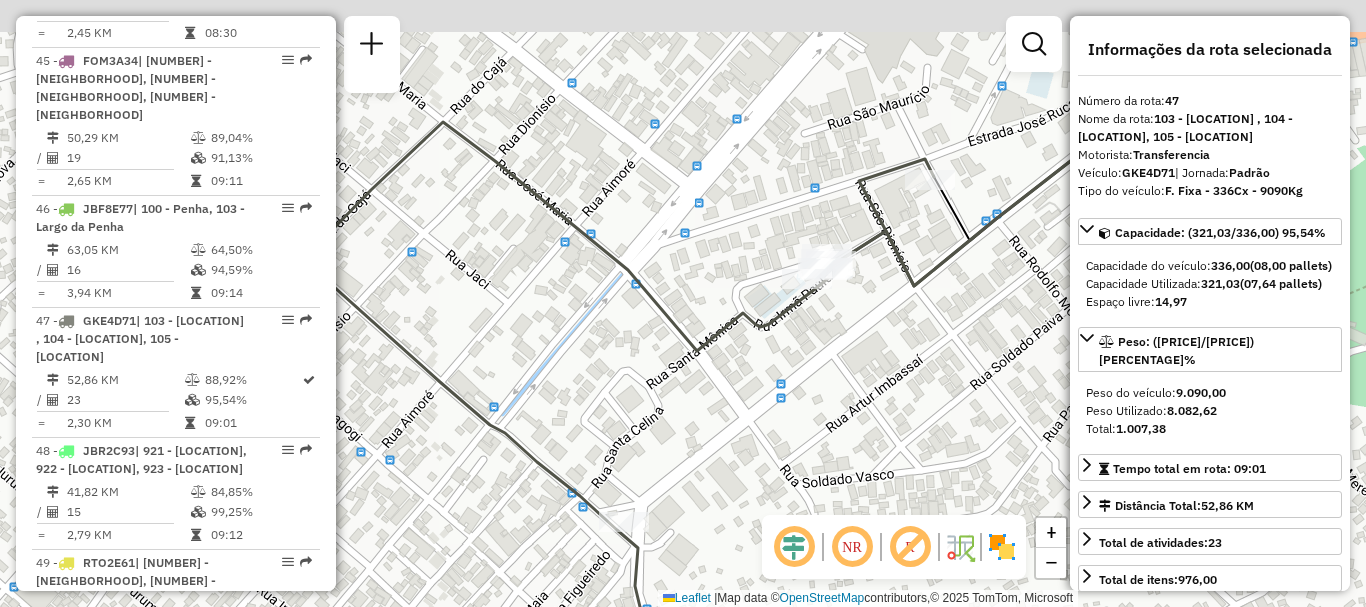 drag, startPoint x: 737, startPoint y: 234, endPoint x: 873, endPoint y: 322, distance: 161.98766 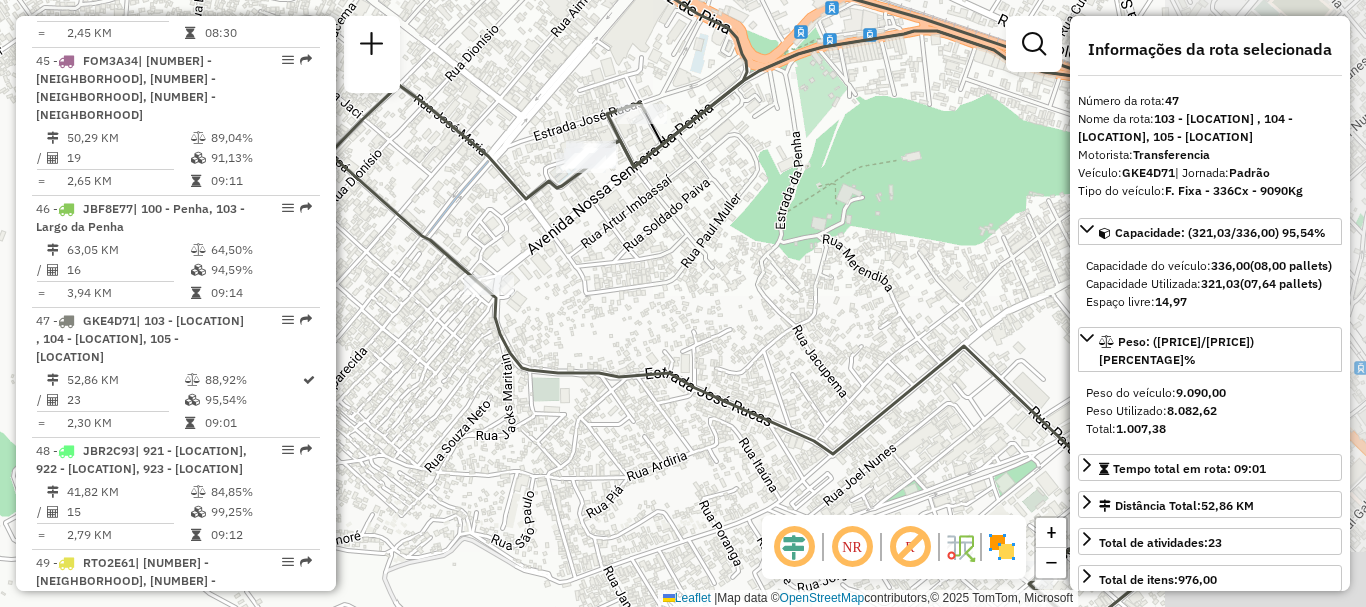 click on "Janela de atendimento Grade de atendimento Capacidade Transportadoras Veículos Cliente Pedidos  Rotas Selecione os dias de semana para filtrar as janelas de atendimento  Seg   Ter   Qua   Qui   Sex   Sáb   Dom  Informe o período da janela de atendimento: De: Até:  Filtrar exatamente a janela do cliente  Considerar janela de atendimento padrão  Selecione os dias de semana para filtrar as grades de atendimento  Seg   Ter   Qua   Qui   Sex   Sáb   Dom   Considerar clientes sem dia de atendimento cadastrado  Clientes fora do dia de atendimento selecionado Filtrar as atividades entre os valores definidos abaixo:  Peso mínimo:   Peso máximo:   Cubagem mínima:   Cubagem máxima:   De:   Até:  Filtrar as atividades entre o tempo de atendimento definido abaixo:  De:   Até:   Considerar capacidade total dos clientes não roteirizados Transportadora: Selecione um ou mais itens Tipo de veículo: Selecione um ou mais itens Veículo: Selecione um ou mais itens Motorista: Selecione um ou mais itens Nome: Rótulo:" 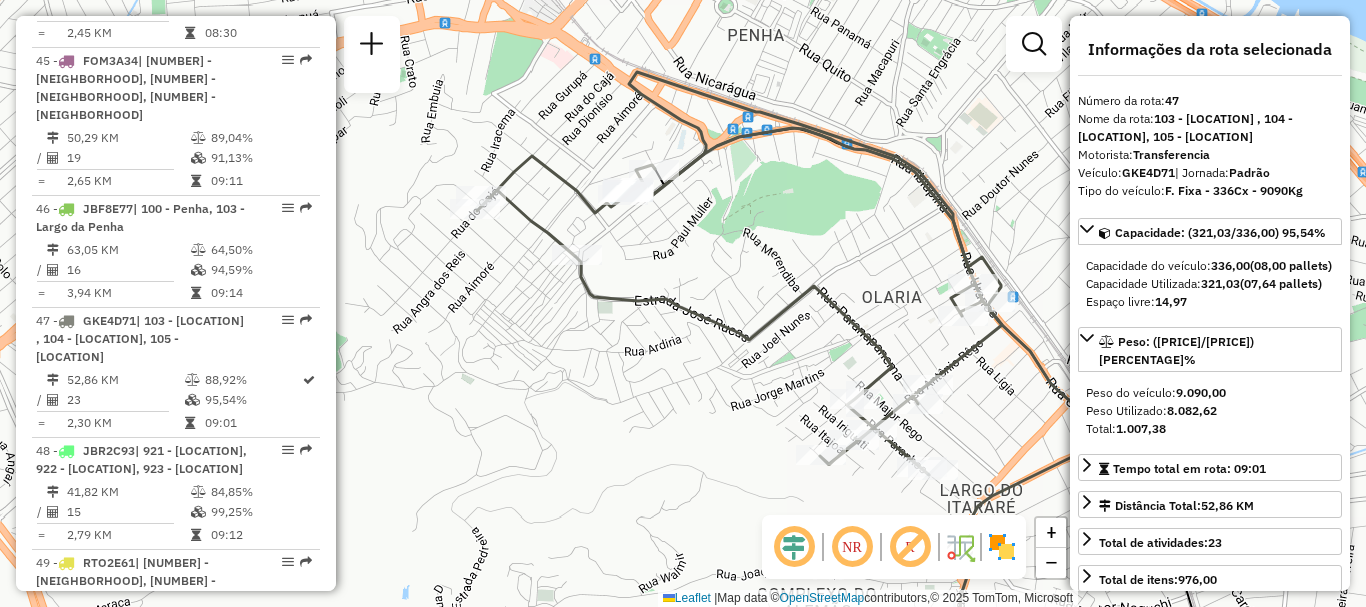 drag, startPoint x: 825, startPoint y: 310, endPoint x: 674, endPoint y: 198, distance: 188.00266 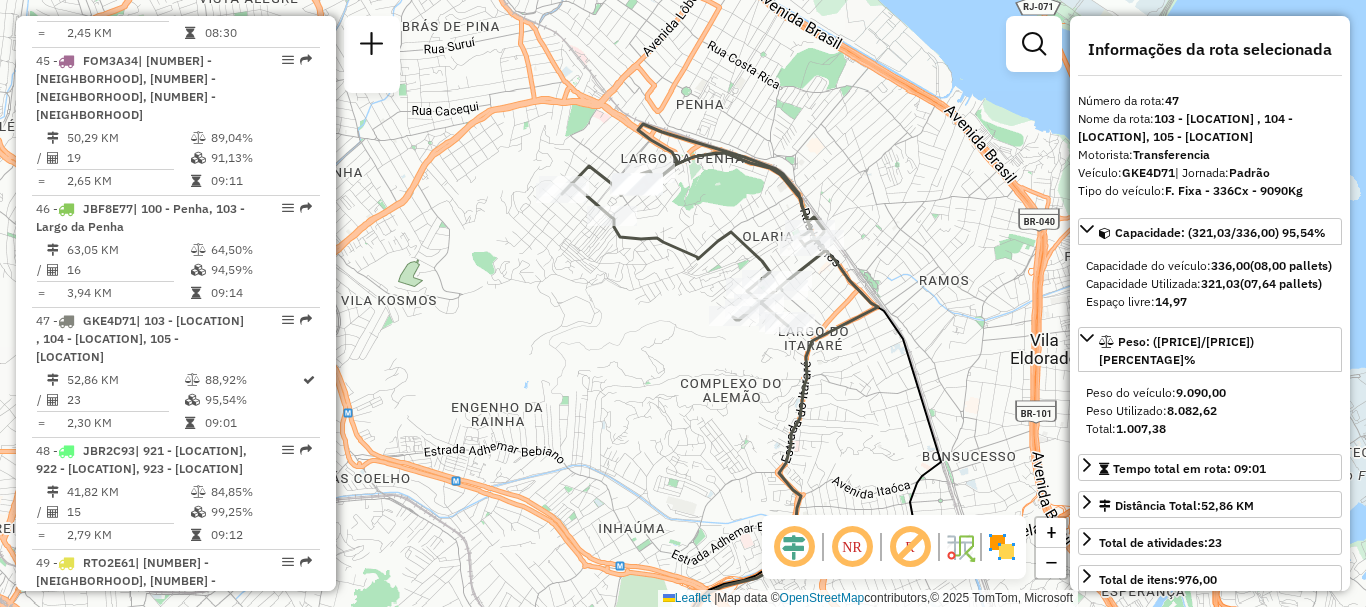 scroll, scrollTop: 6441, scrollLeft: 0, axis: vertical 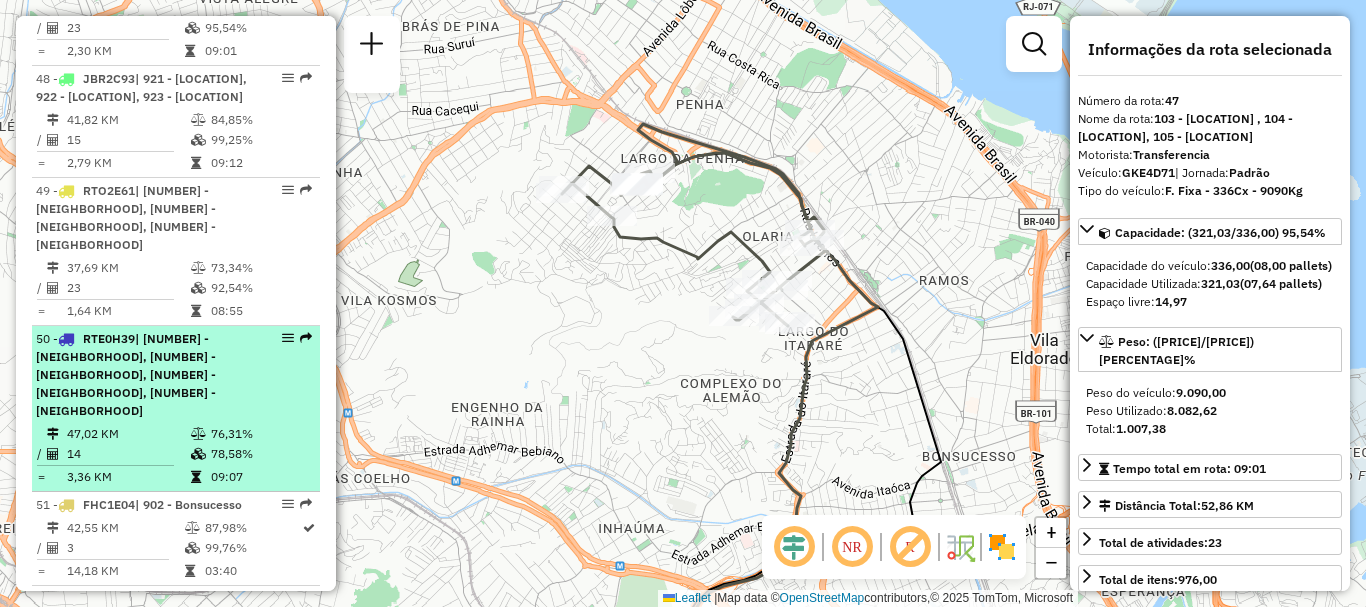 click on "| 901 - Ramos, 903 - Maré, 904 - Maré, 905 - Bonsucesso" at bounding box center [126, 374] 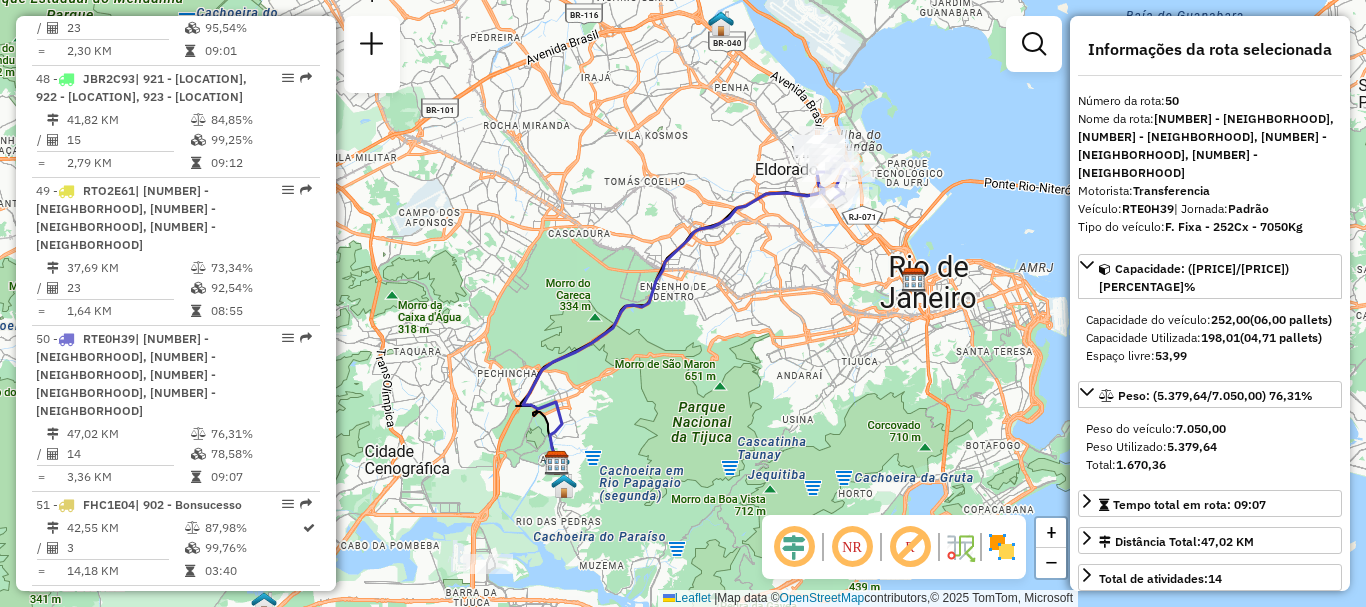 drag, startPoint x: 760, startPoint y: 203, endPoint x: 739, endPoint y: 216, distance: 24.698177 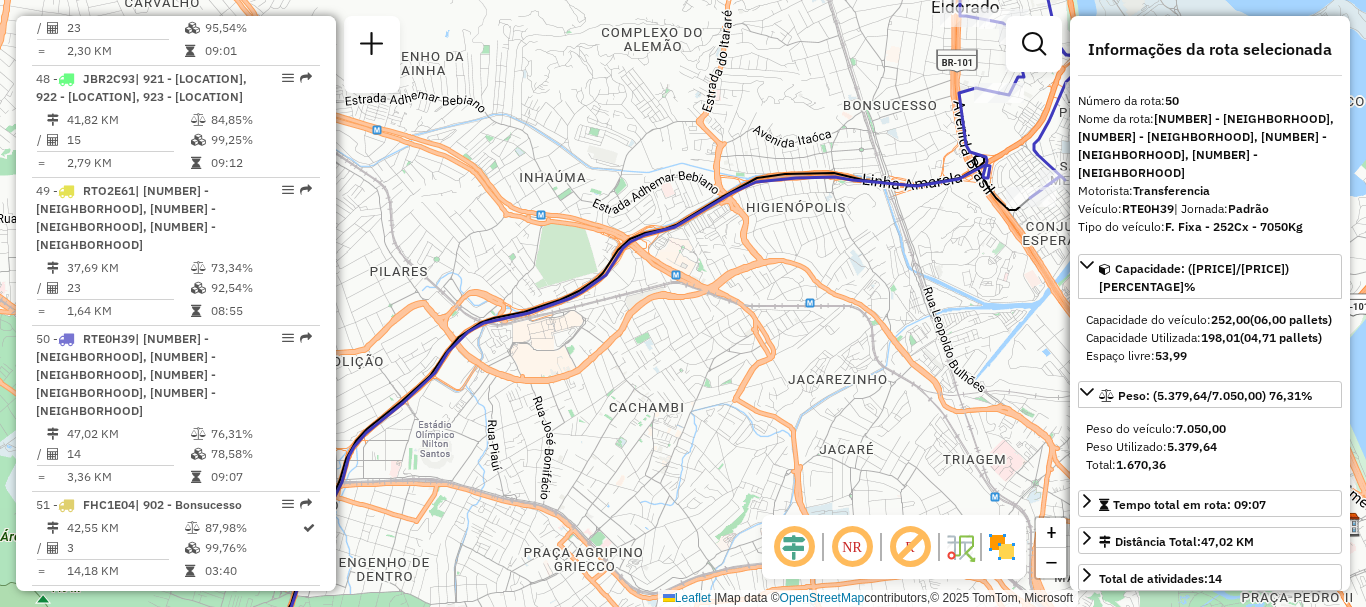 drag, startPoint x: 747, startPoint y: 289, endPoint x: 732, endPoint y: 300, distance: 18.601076 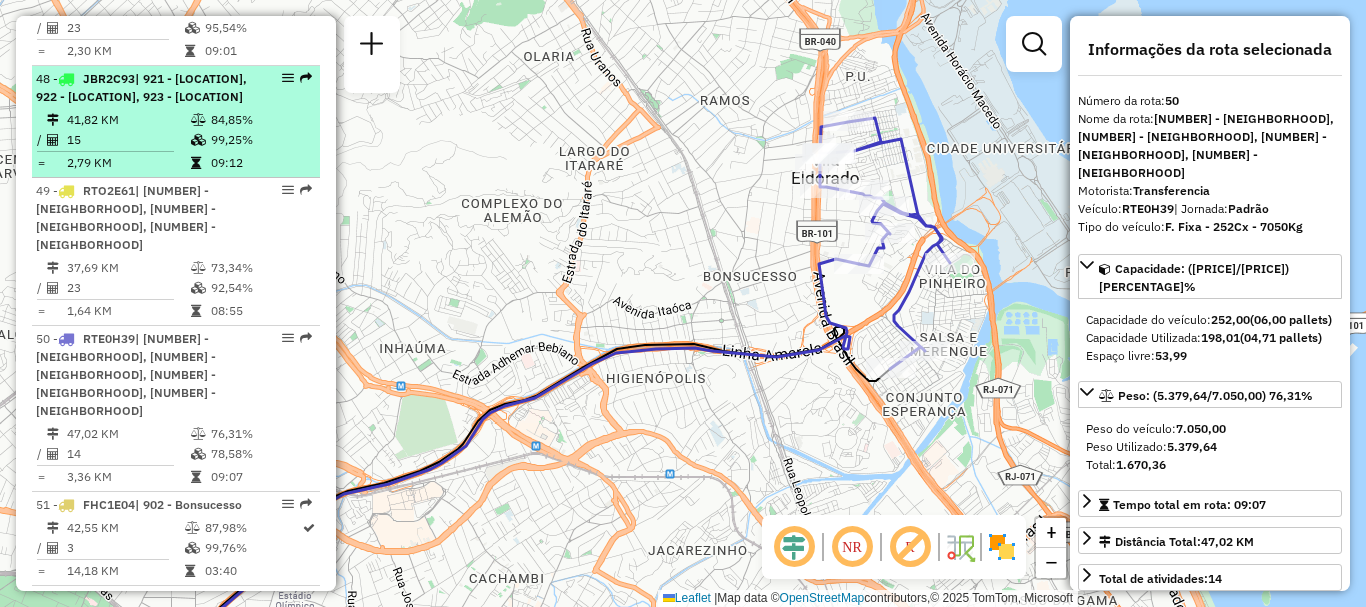click on "| 921 - Engenho Novo, 922 - Meier, 923 - Engenho Dentro" at bounding box center [141, 87] 